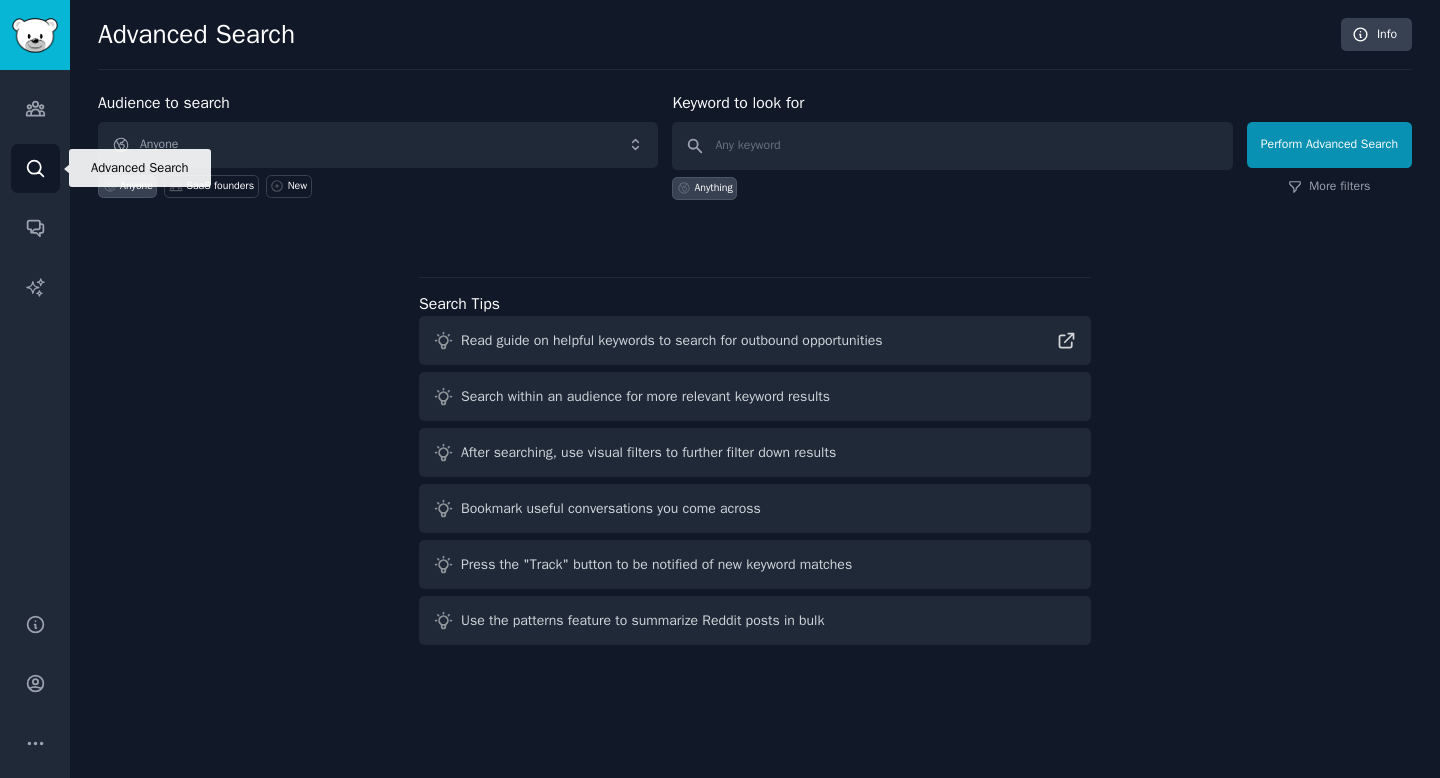 scroll, scrollTop: 0, scrollLeft: 0, axis: both 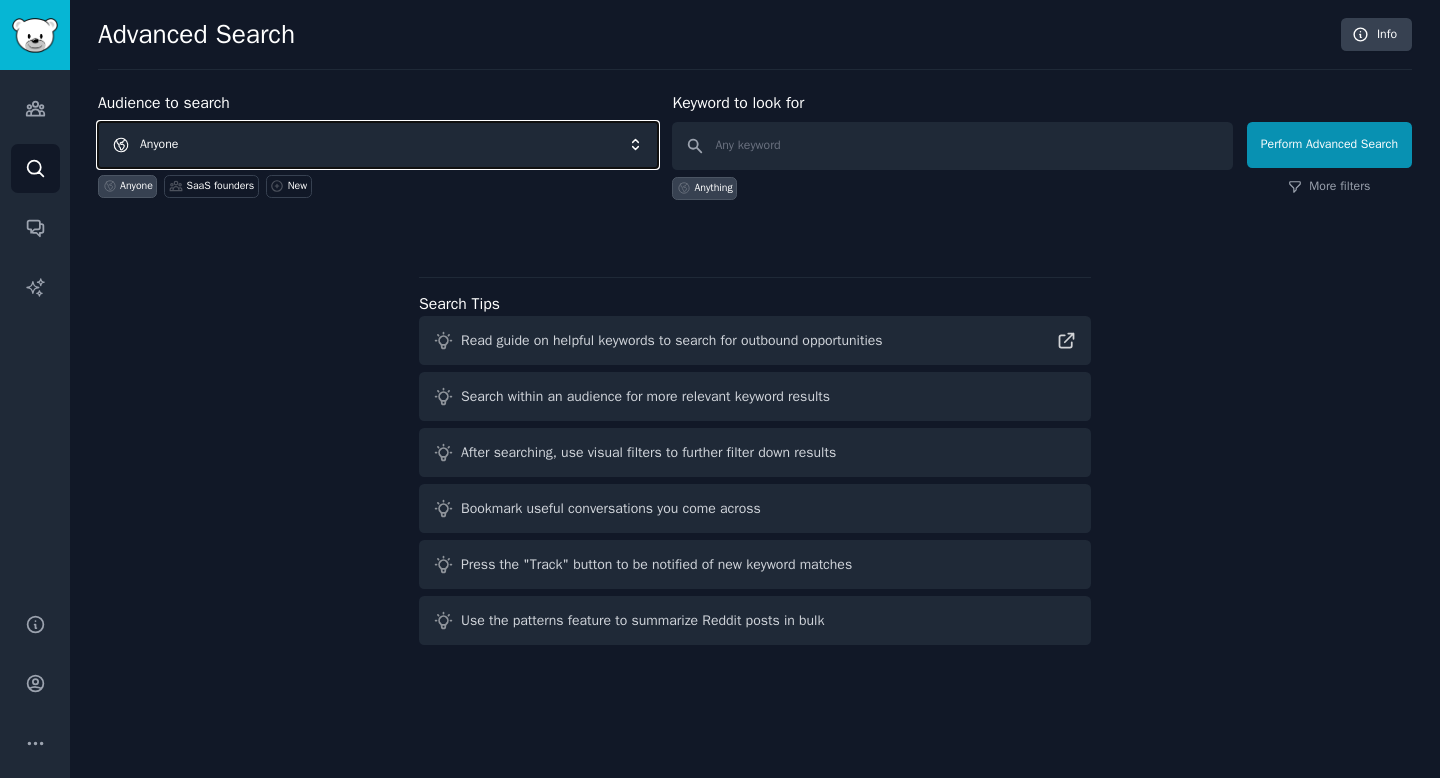 click on "Anyone" at bounding box center (378, 145) 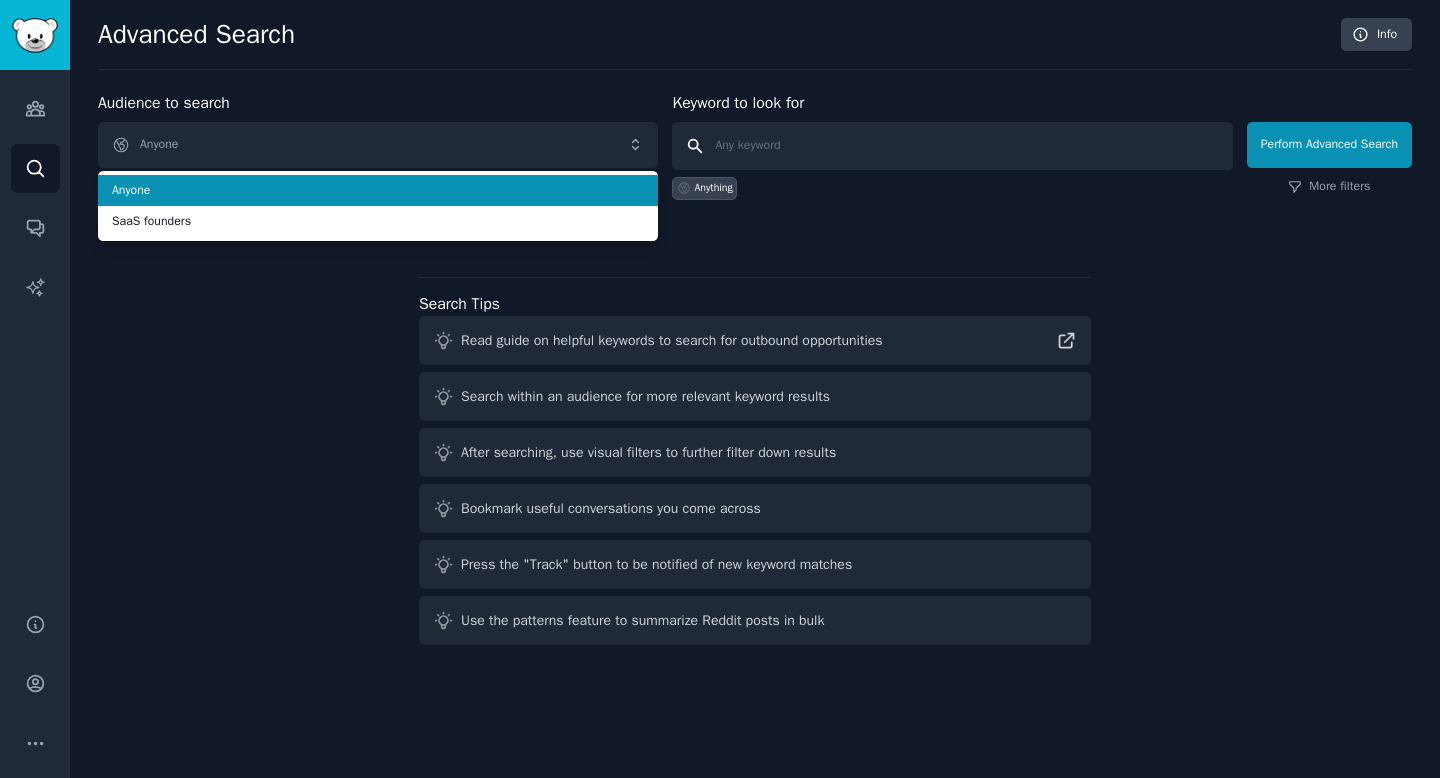click at bounding box center [952, 146] 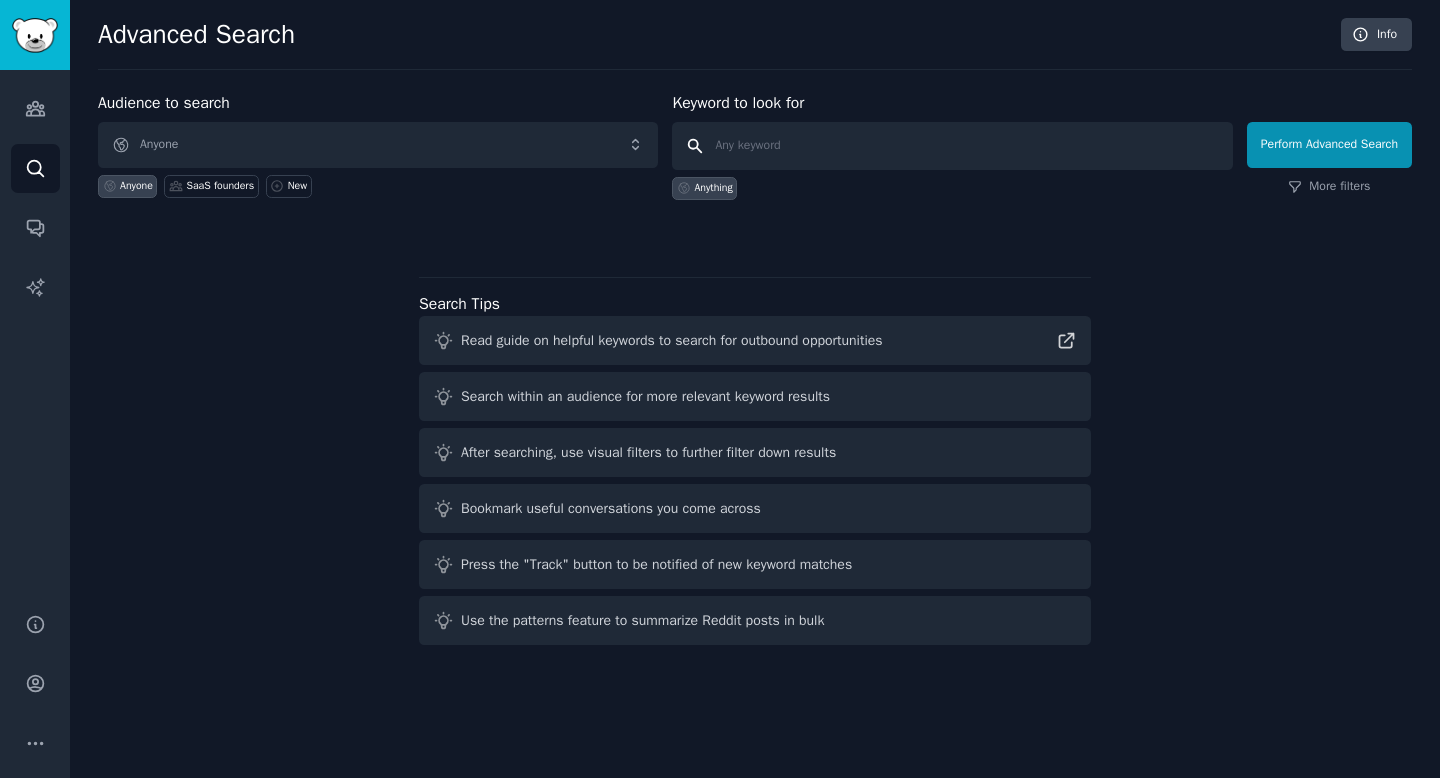 click at bounding box center [952, 146] 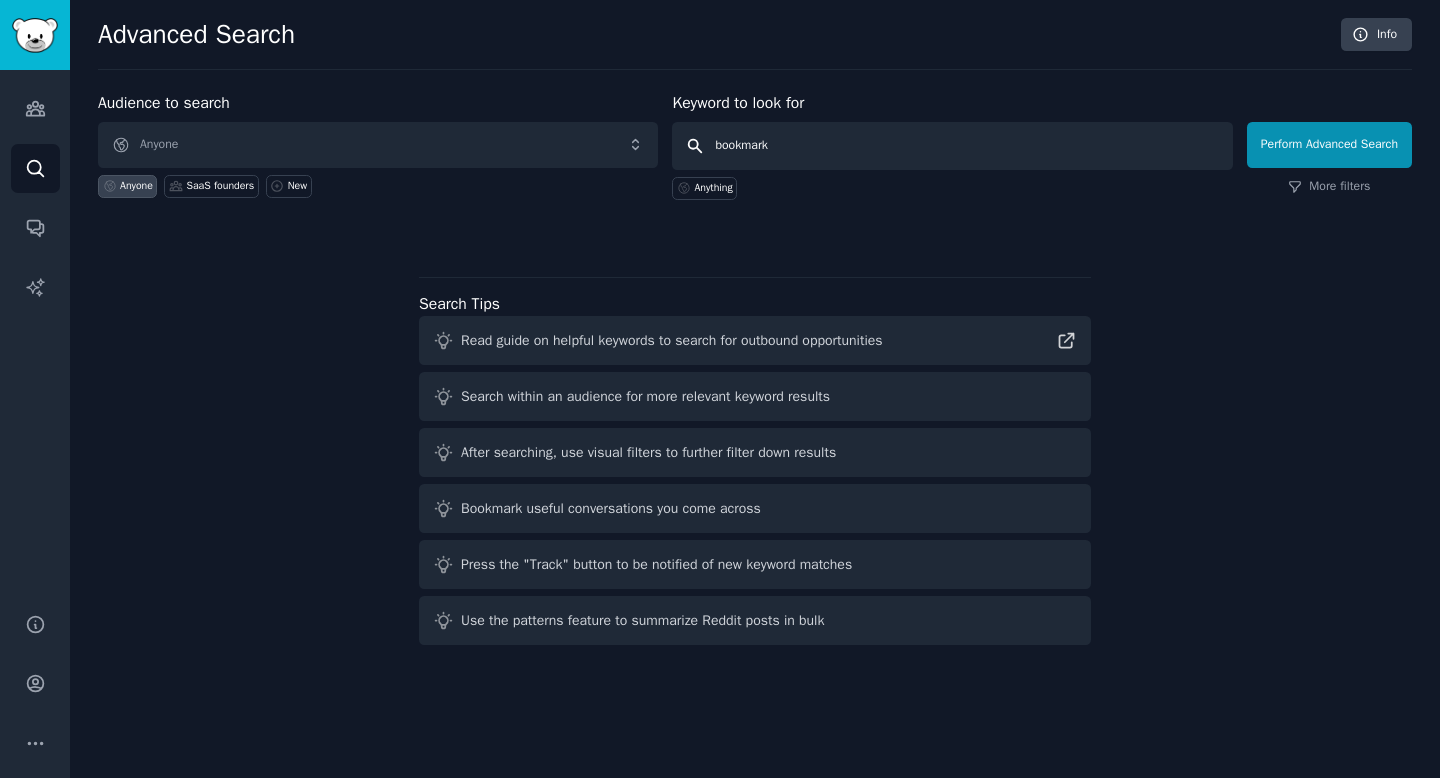 type on "bookmarks" 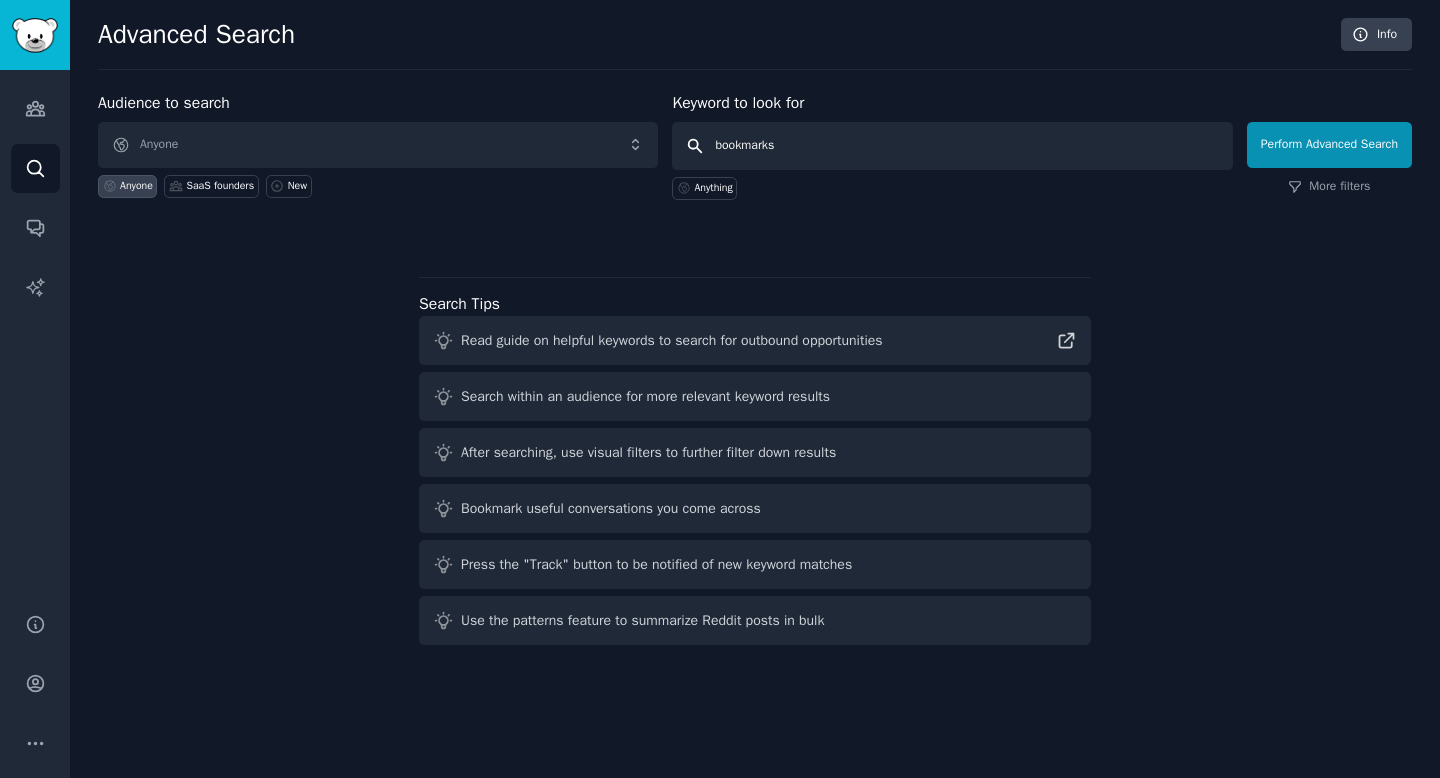 click on "Perform Advanced Search" at bounding box center (1329, 145) 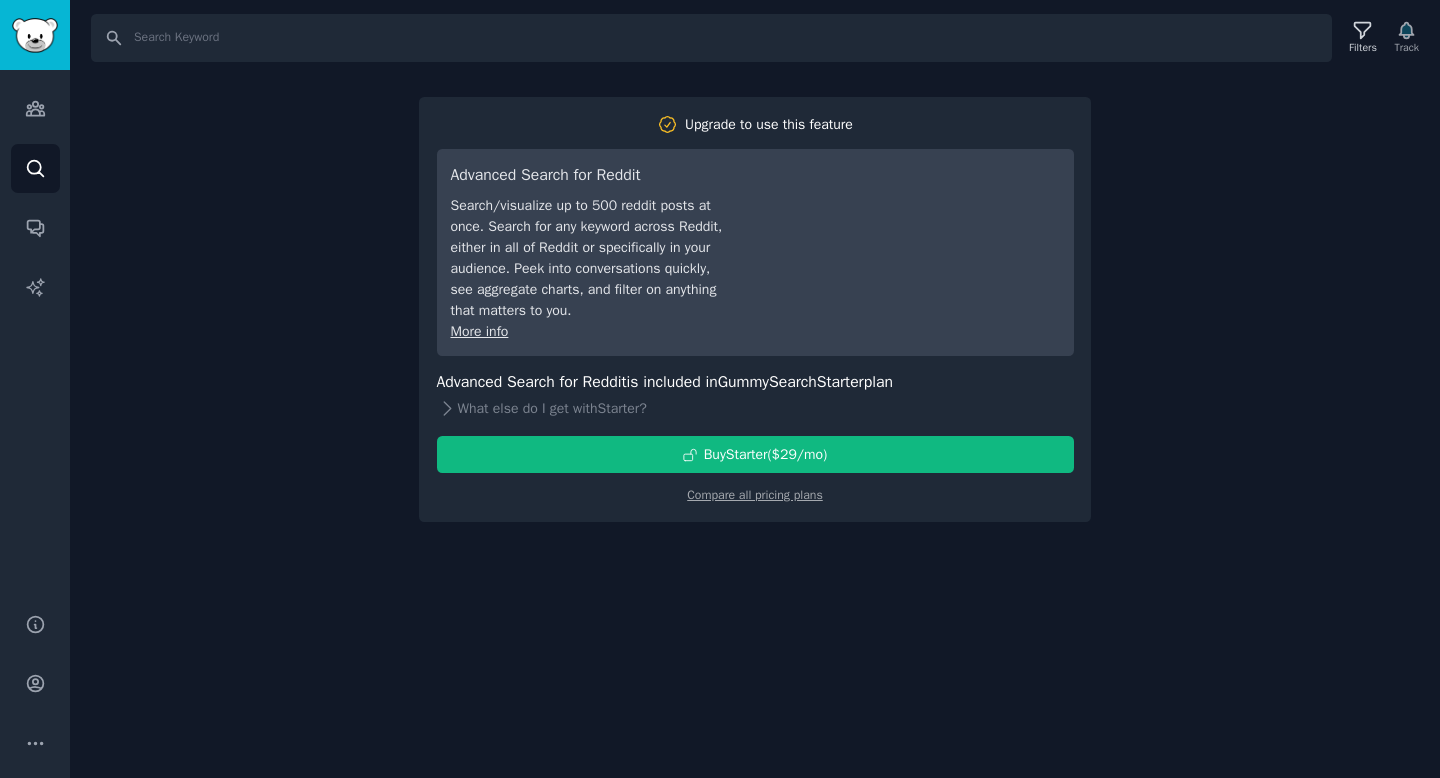 click on "Search Filters Track Upgrade to use this feature Advanced Search for Reddit Search/visualize up to 500 reddit posts at once. Search for any keyword across Reddit, either in all of Reddit or specifically in your audience. Peek into conversations quickly, see aggregate charts, and filter on anything that matters to you. More info Advanced Search for Reddit  is included in  GummySearch  Starter  plan What else do I get with  Starter ? Buy  Starter  ($ 29 /mo ) Compare all pricing plans" at bounding box center (755, 389) 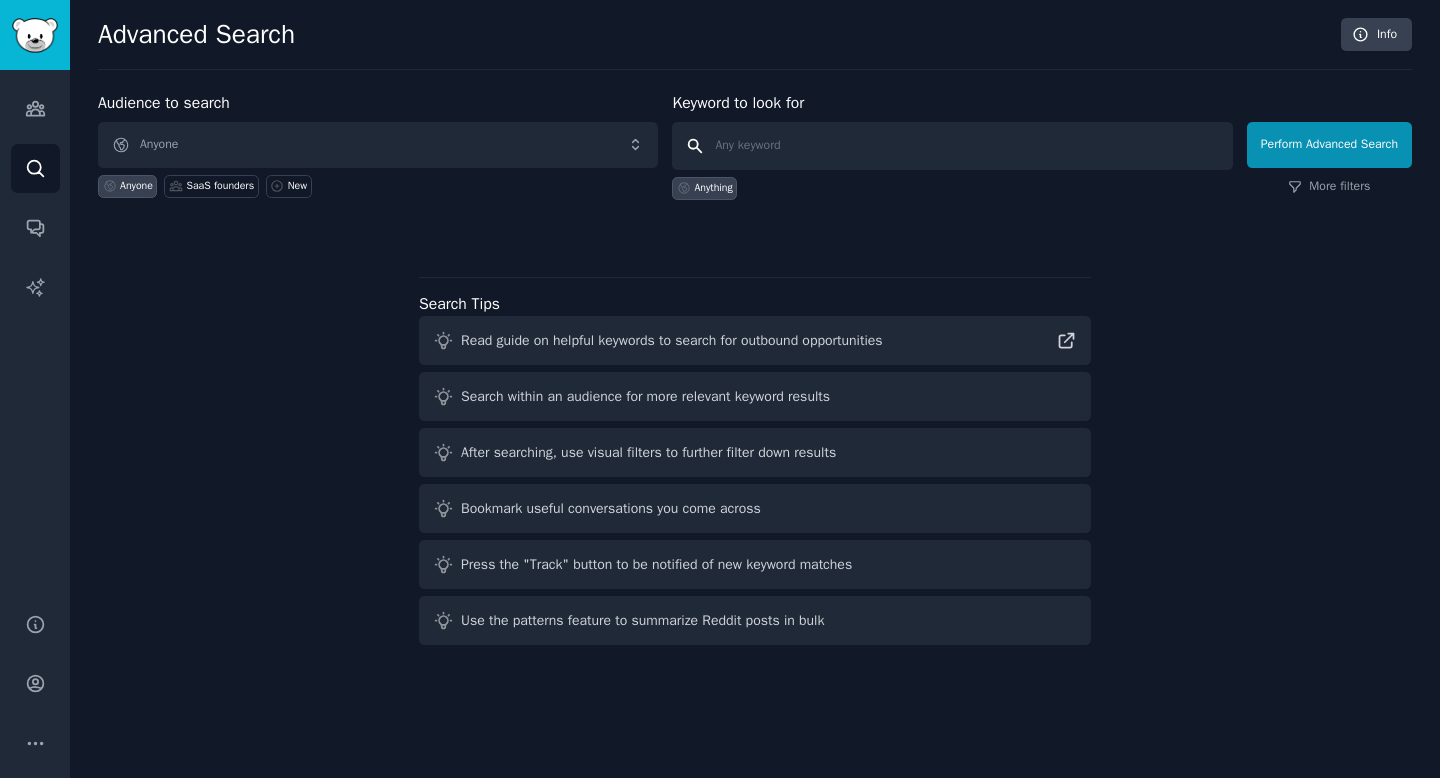 click at bounding box center (952, 146) 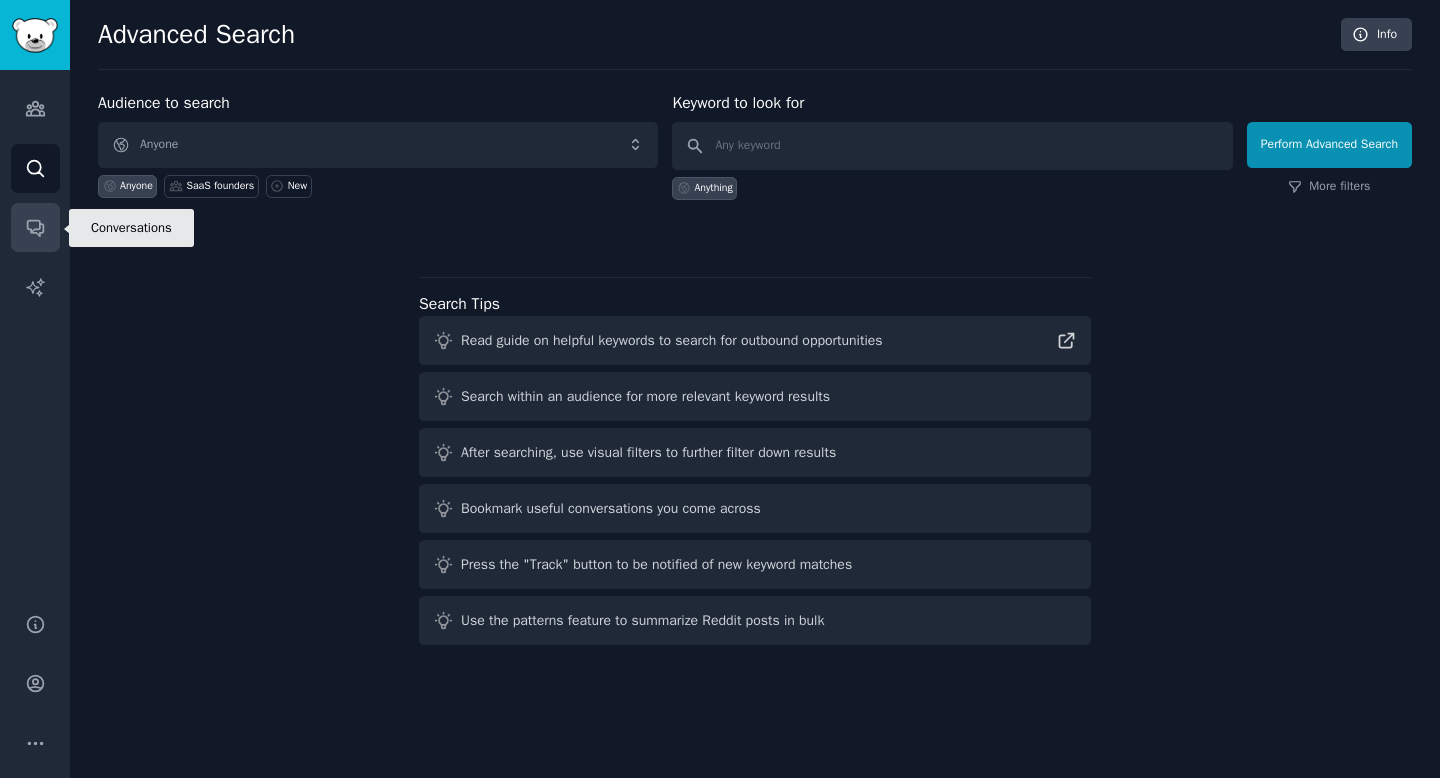 click 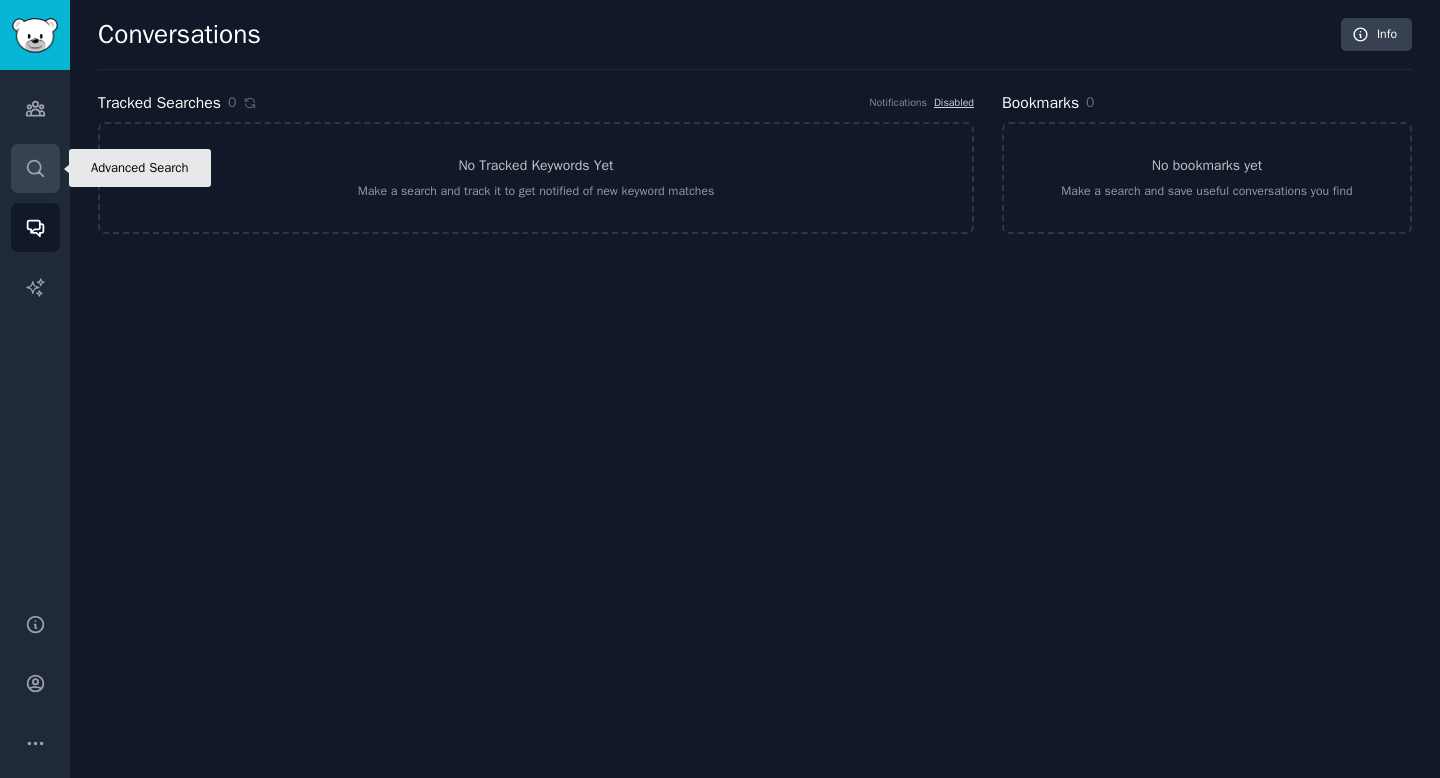 click on "Search" at bounding box center [35, 168] 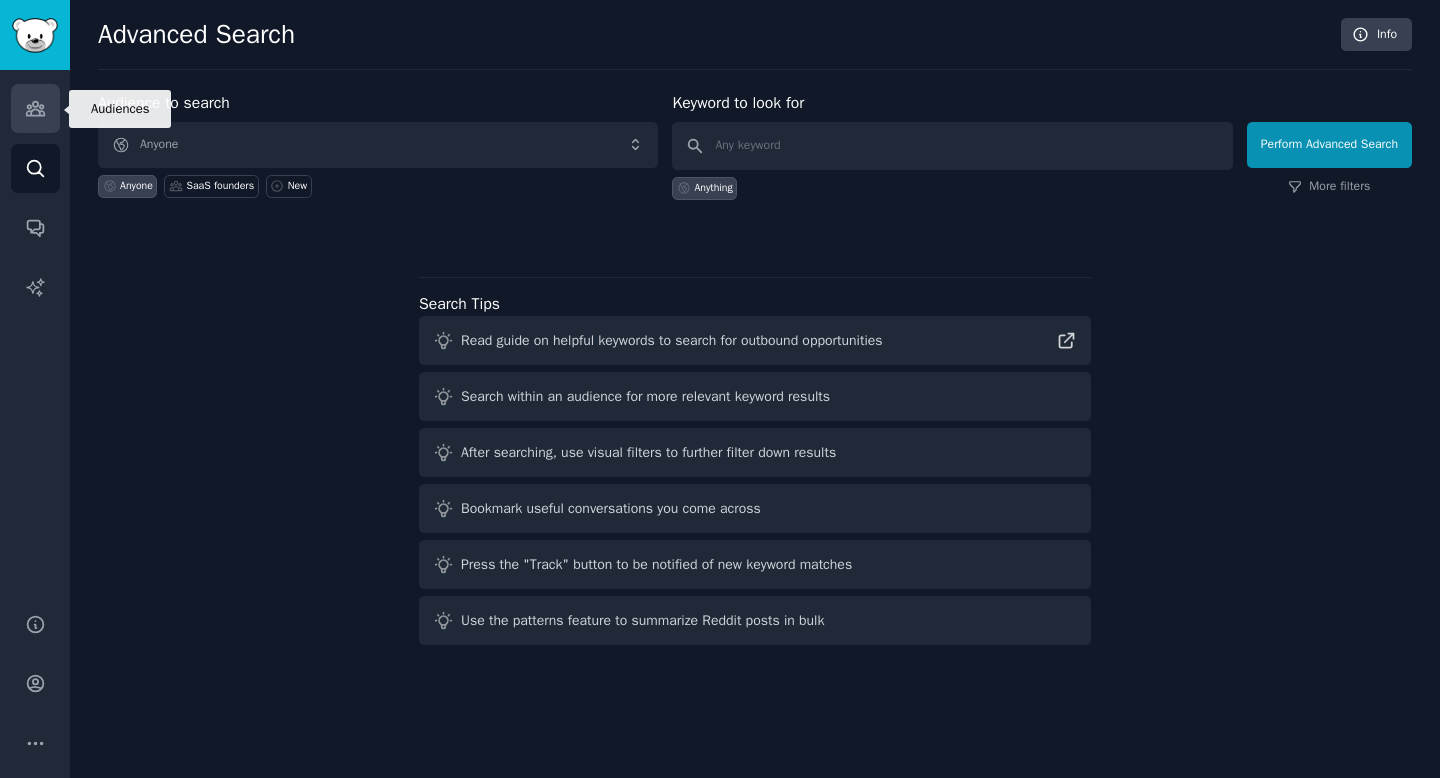 click 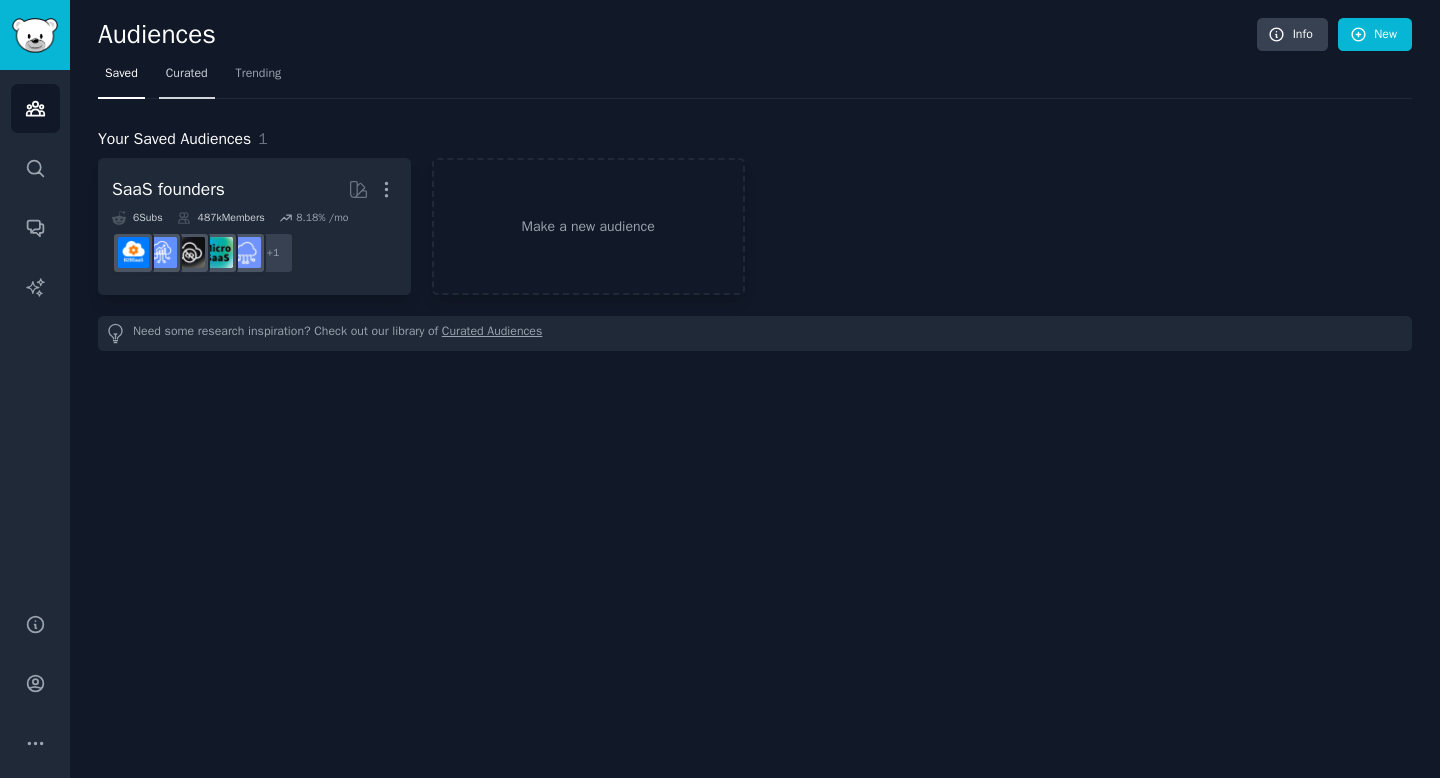 click on "Curated" at bounding box center (187, 78) 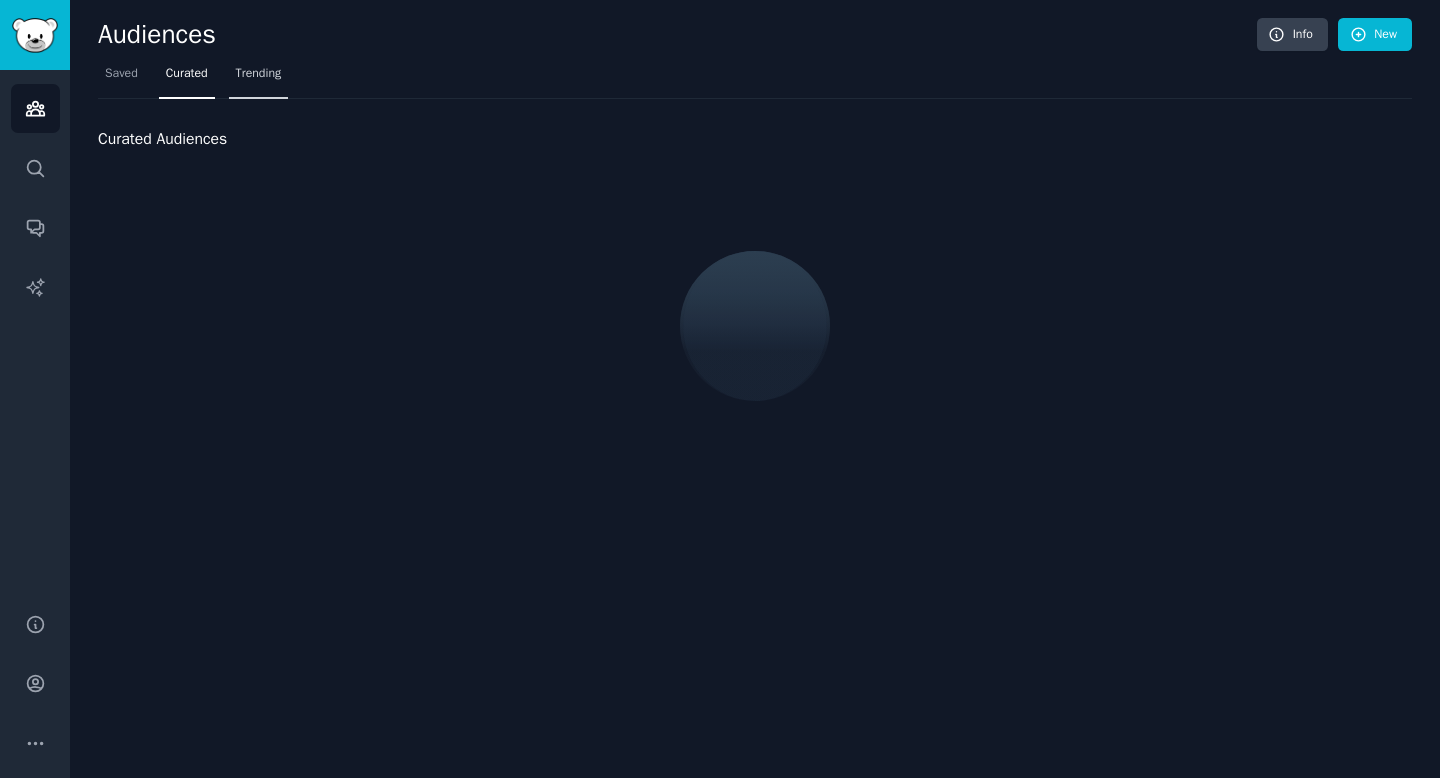 click on "Trending" at bounding box center [259, 78] 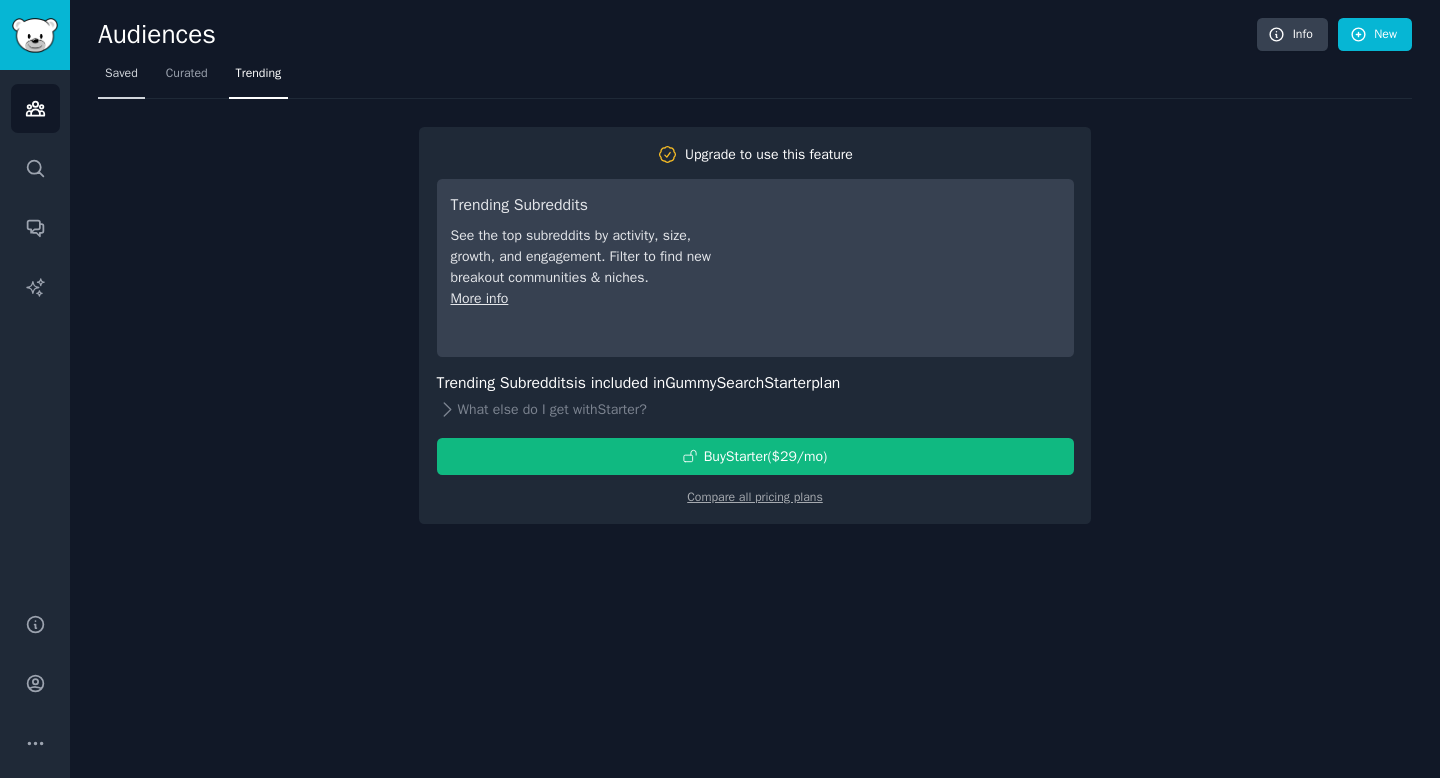 click on "Saved" at bounding box center (121, 78) 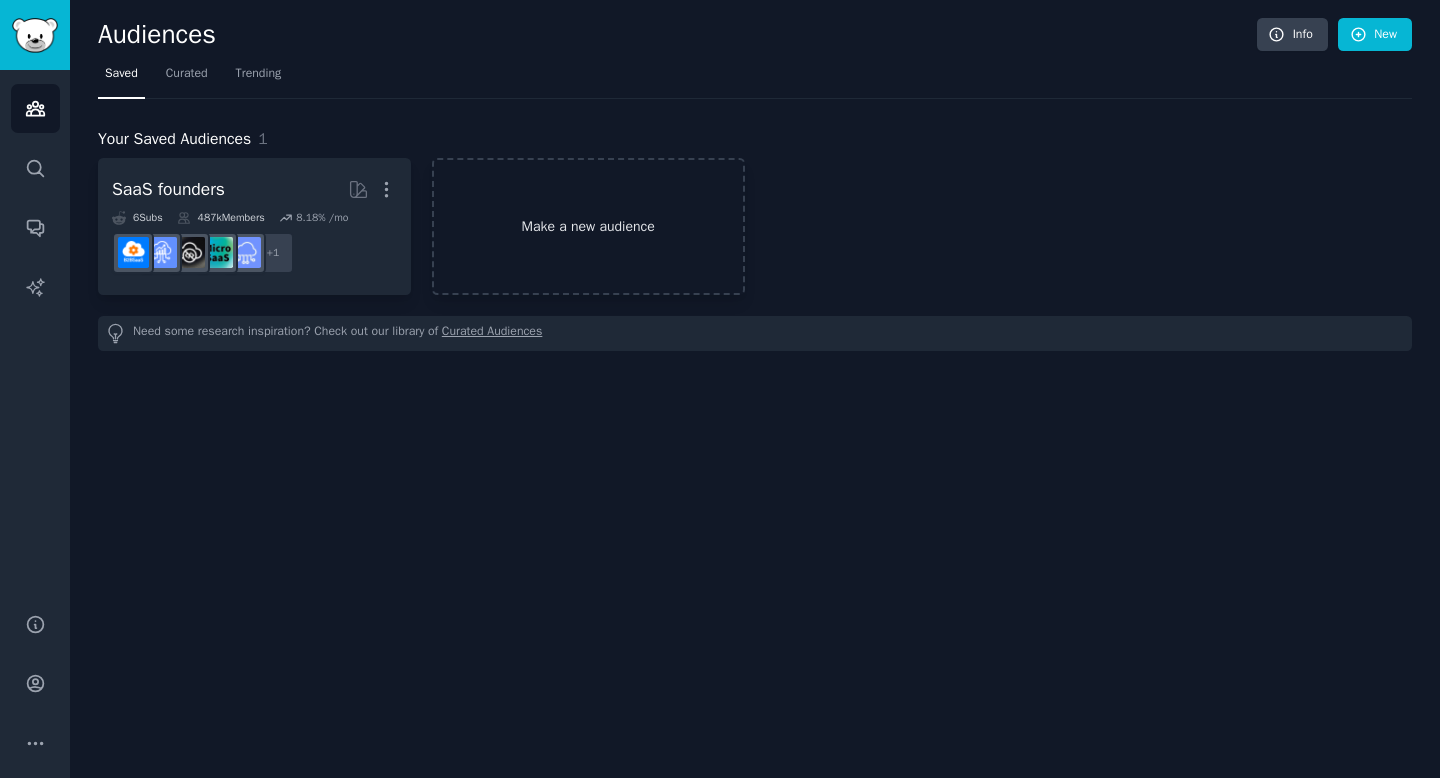 click on "Make a new audience" at bounding box center (588, 226) 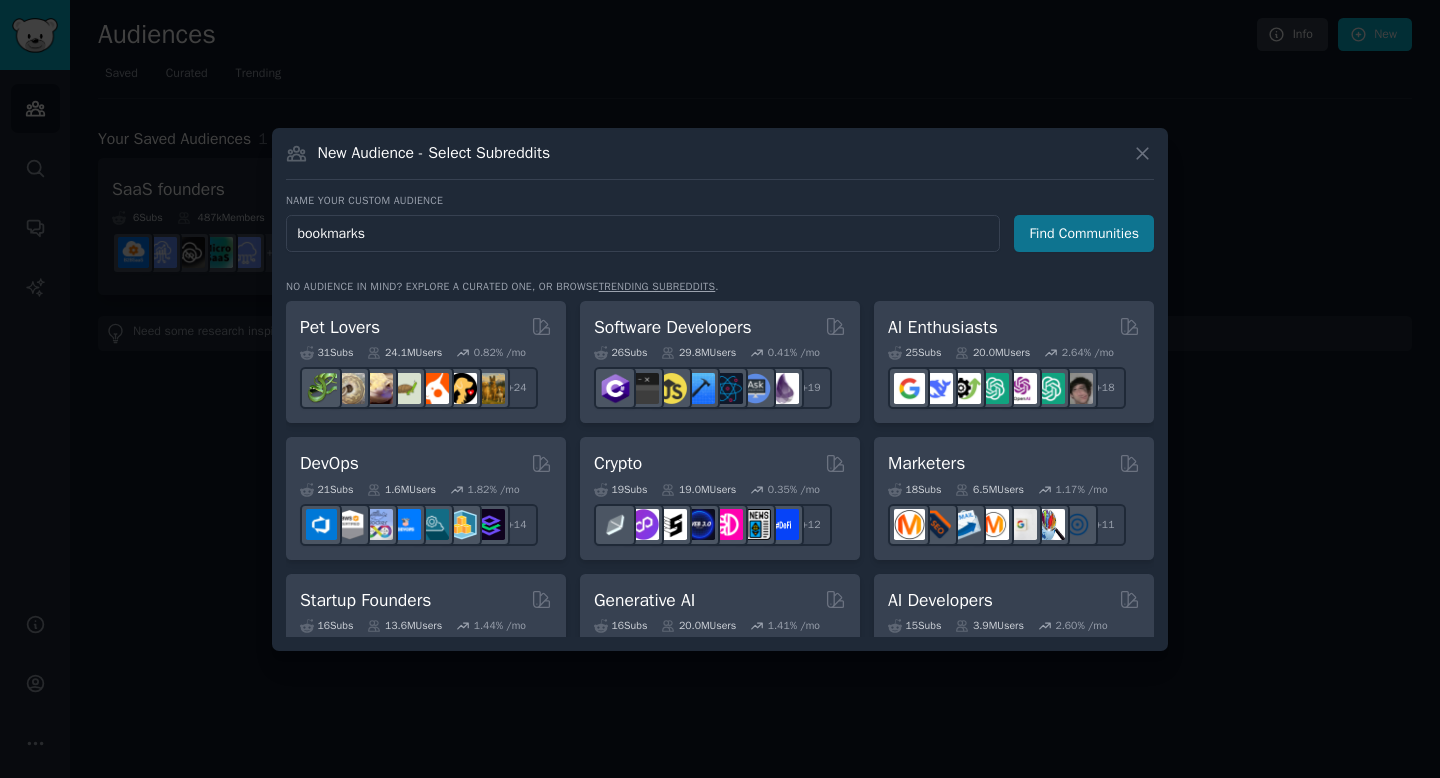 type on "bookmarks" 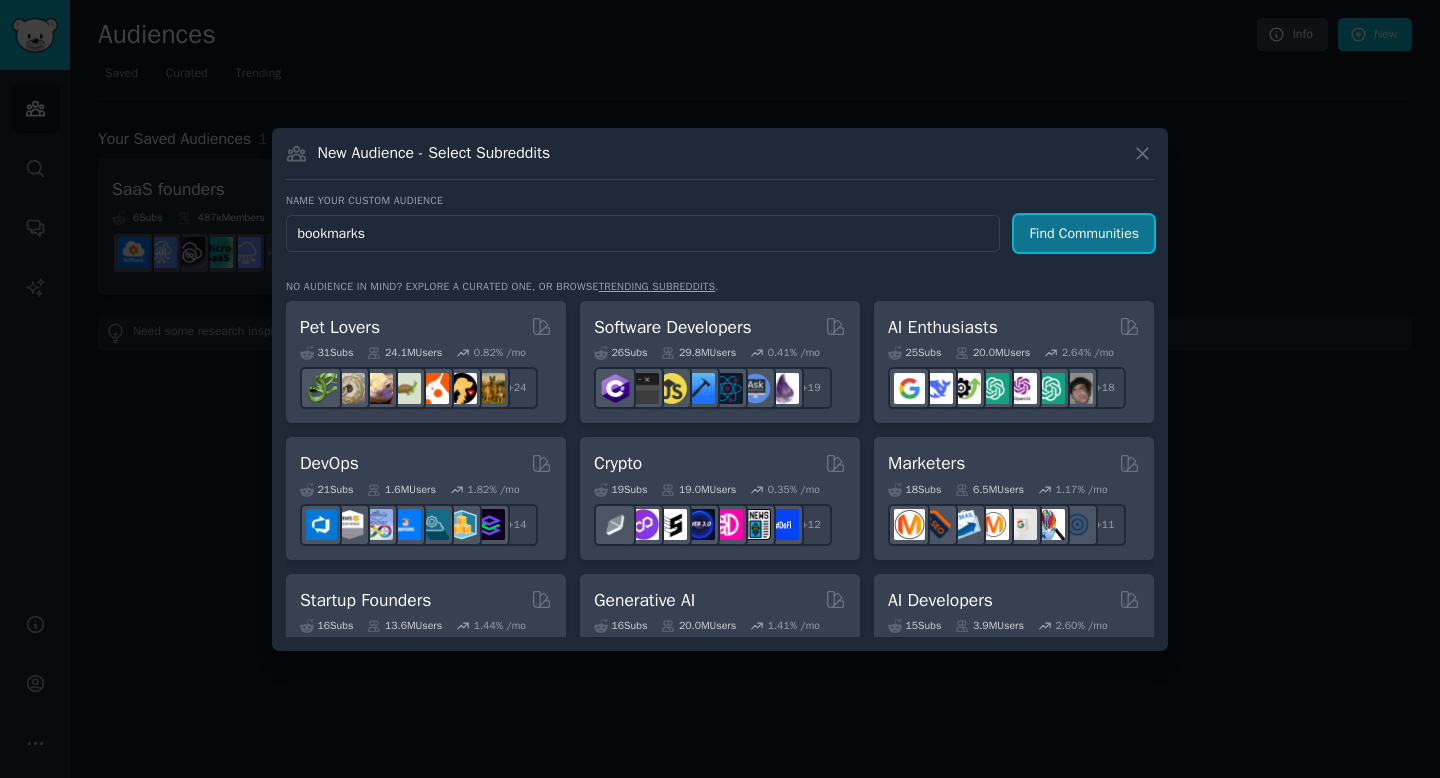 click on "Find Communities" at bounding box center [1084, 233] 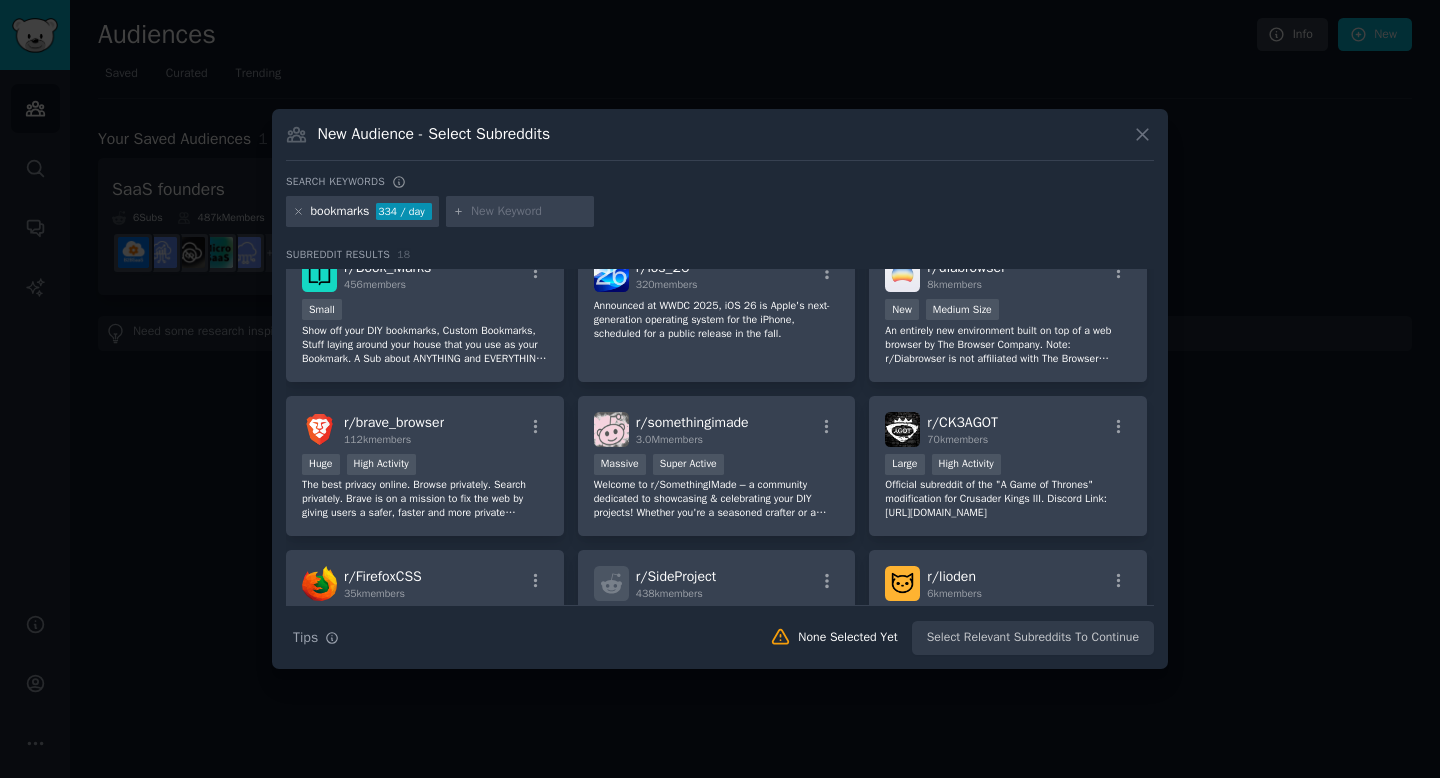 scroll, scrollTop: 594, scrollLeft: 0, axis: vertical 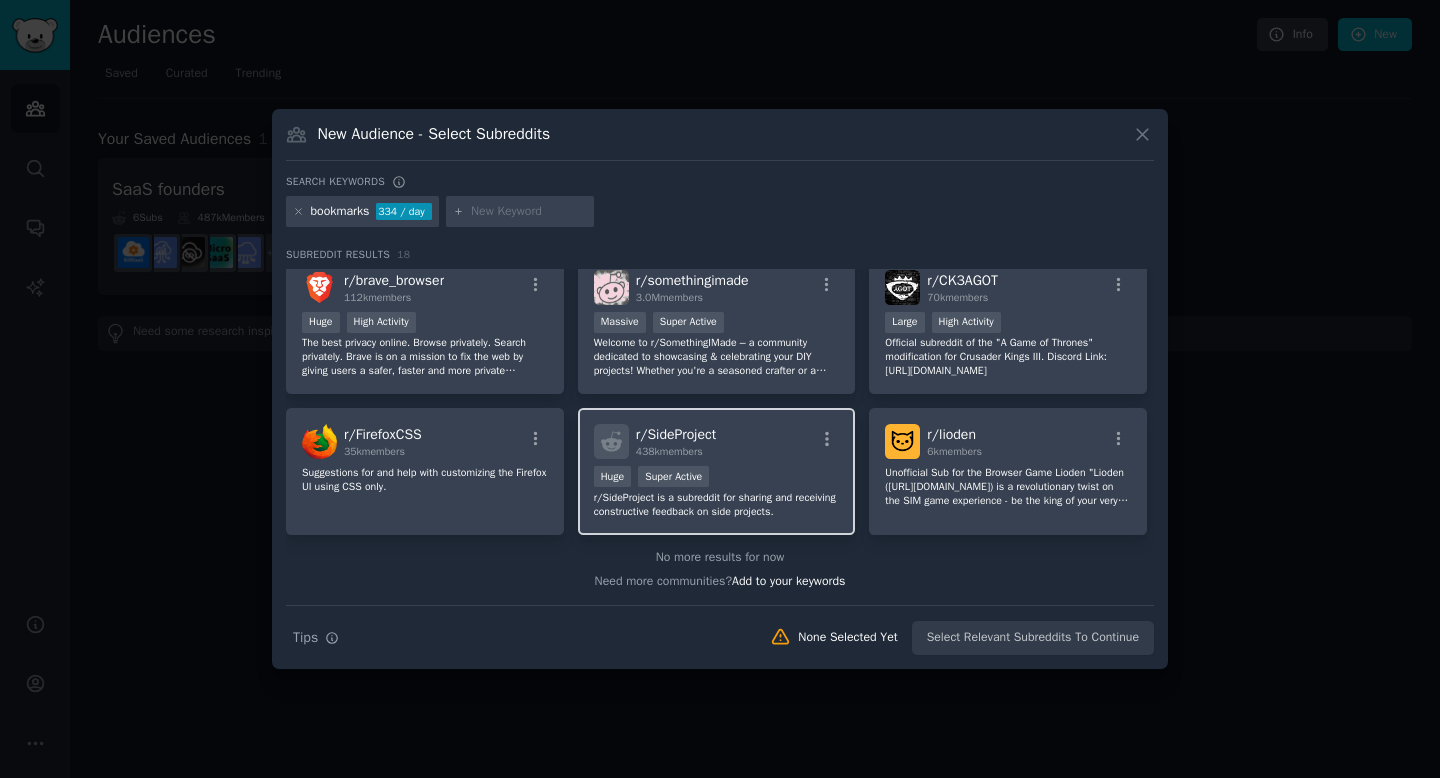 click on "r/ SideProject 438k  members" at bounding box center [717, 441] 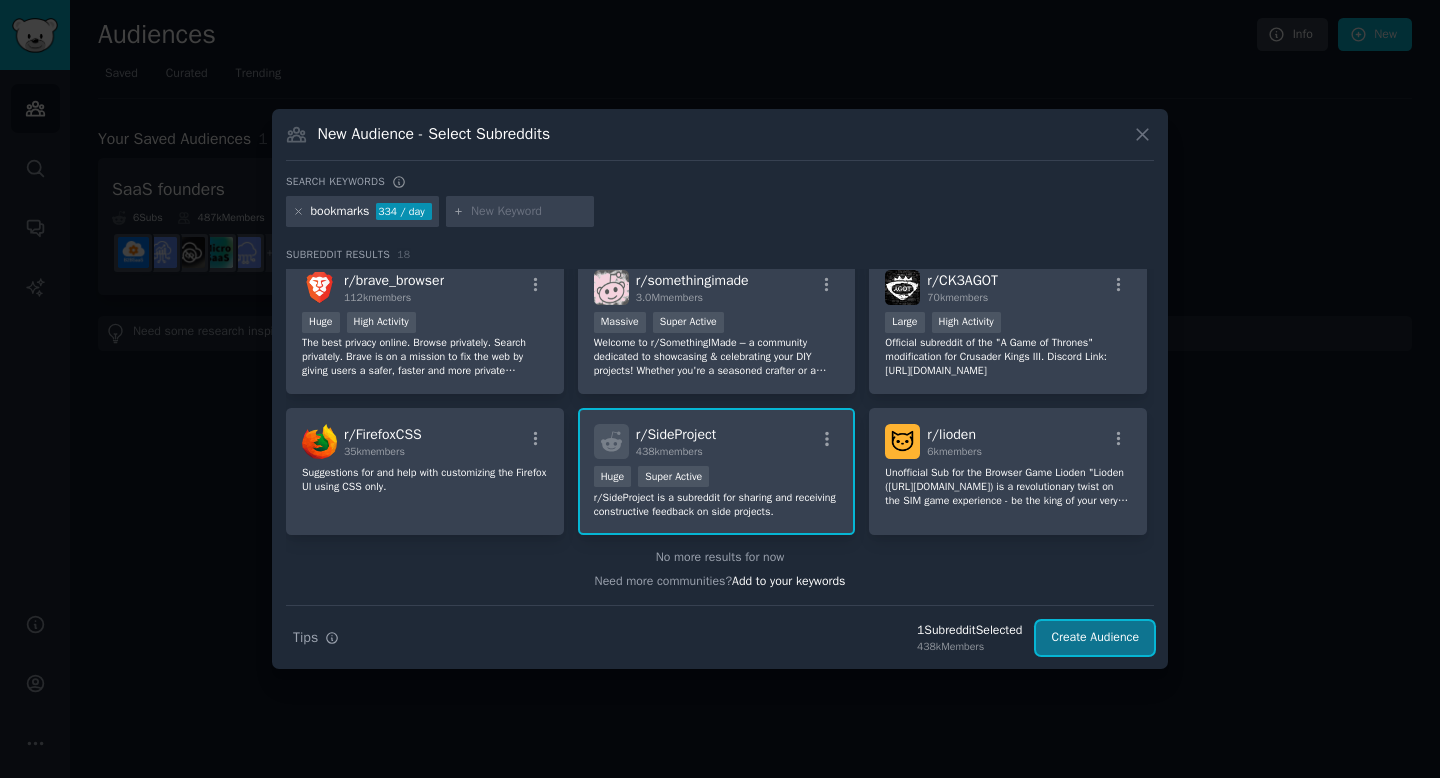 click on "Create Audience" at bounding box center (1095, 638) 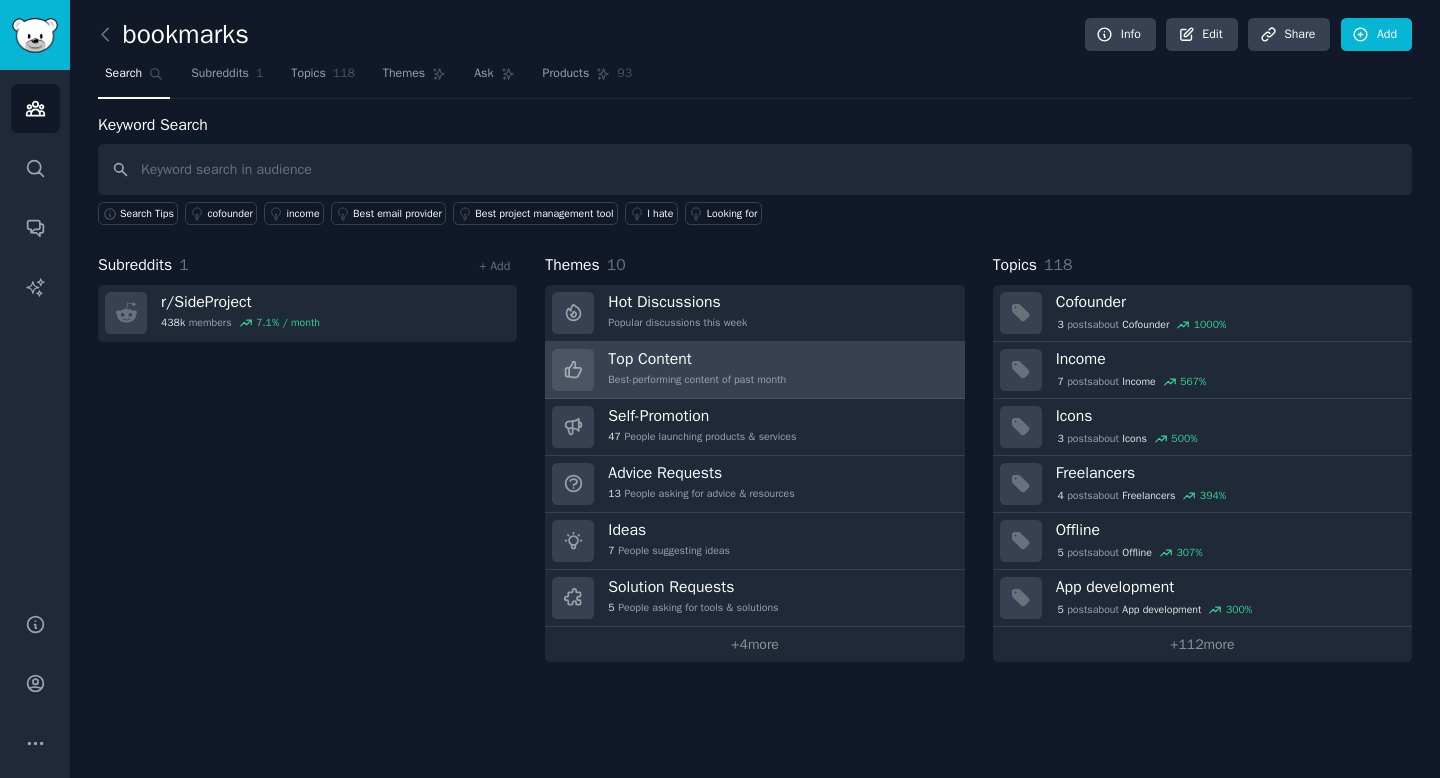 click on "Top Content" at bounding box center (697, 359) 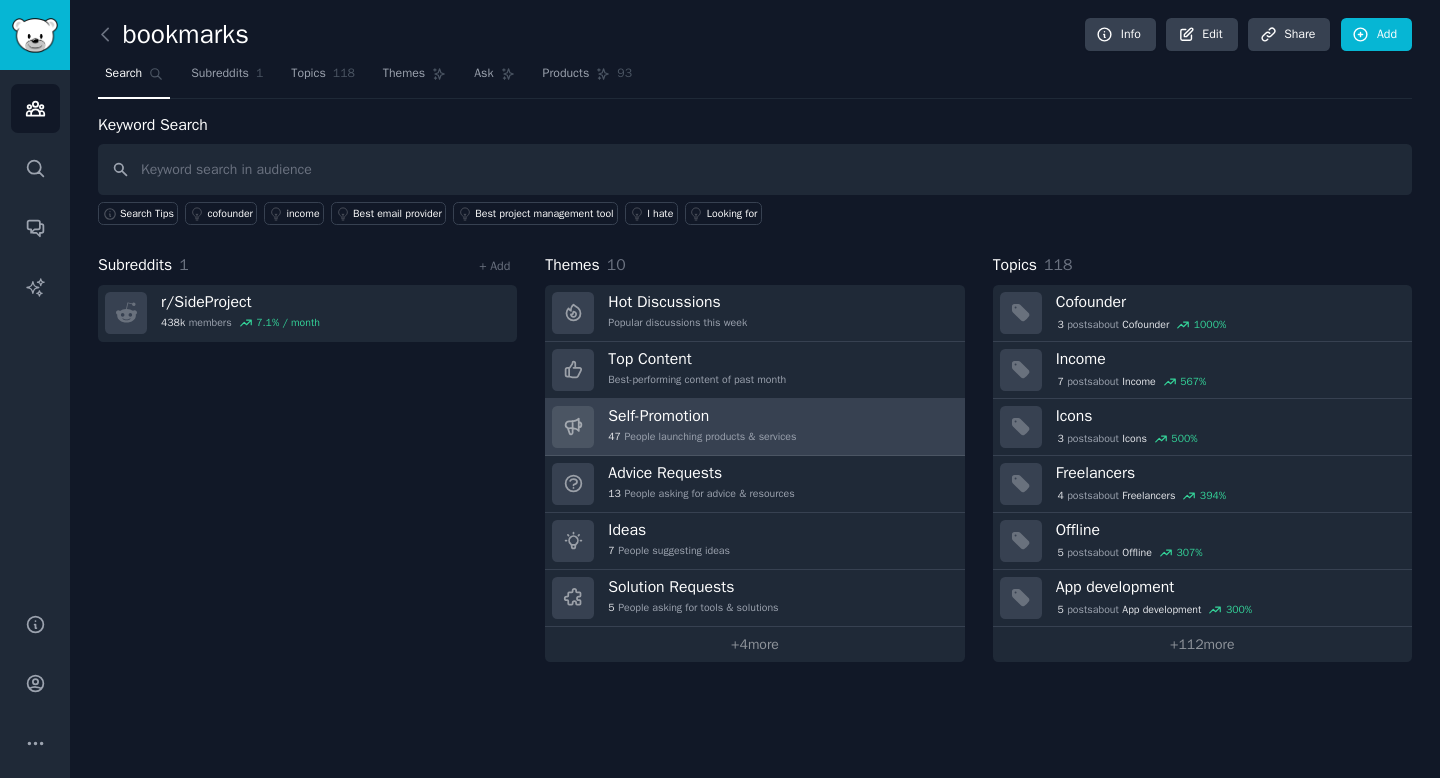 click on "Self-Promotion 47 People launching products & services" at bounding box center (702, 427) 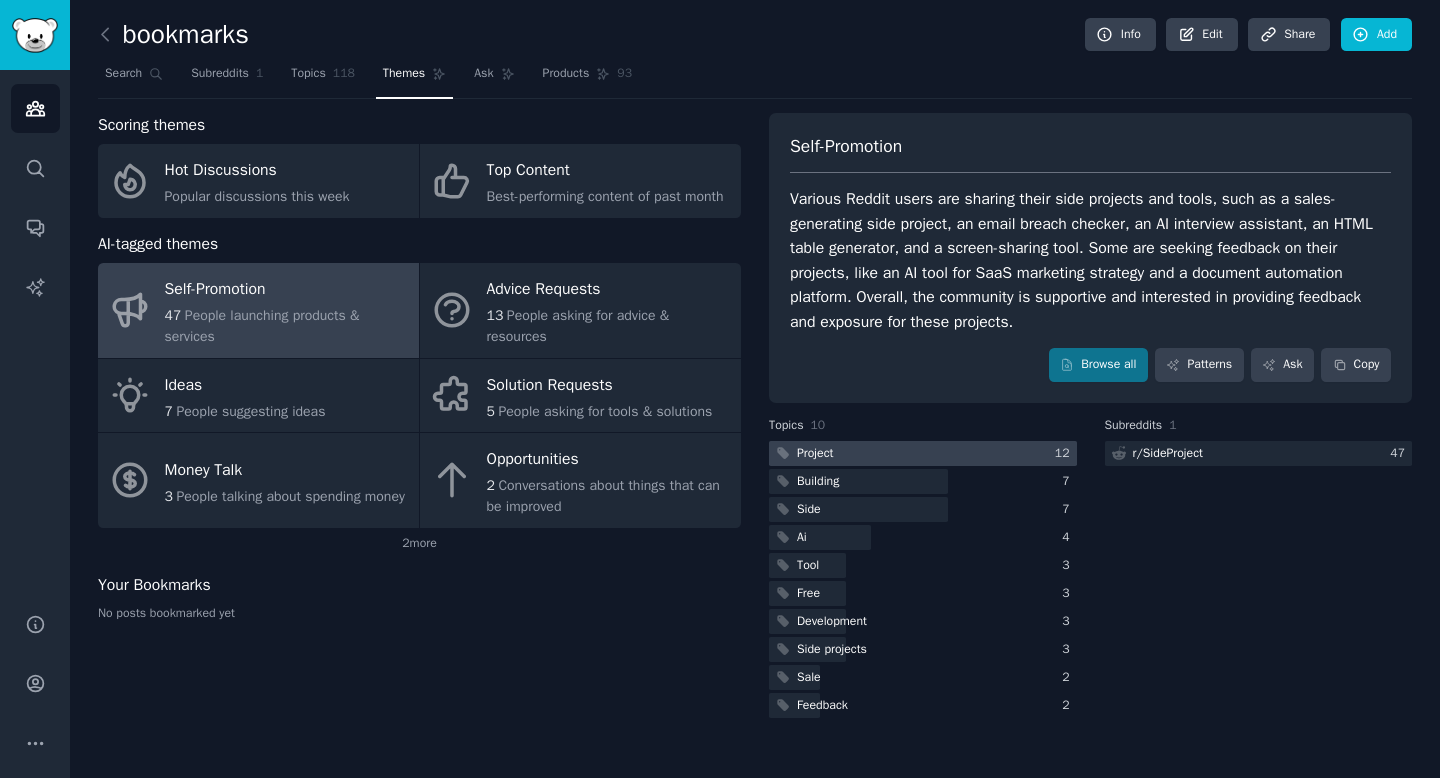 click at bounding box center [923, 453] 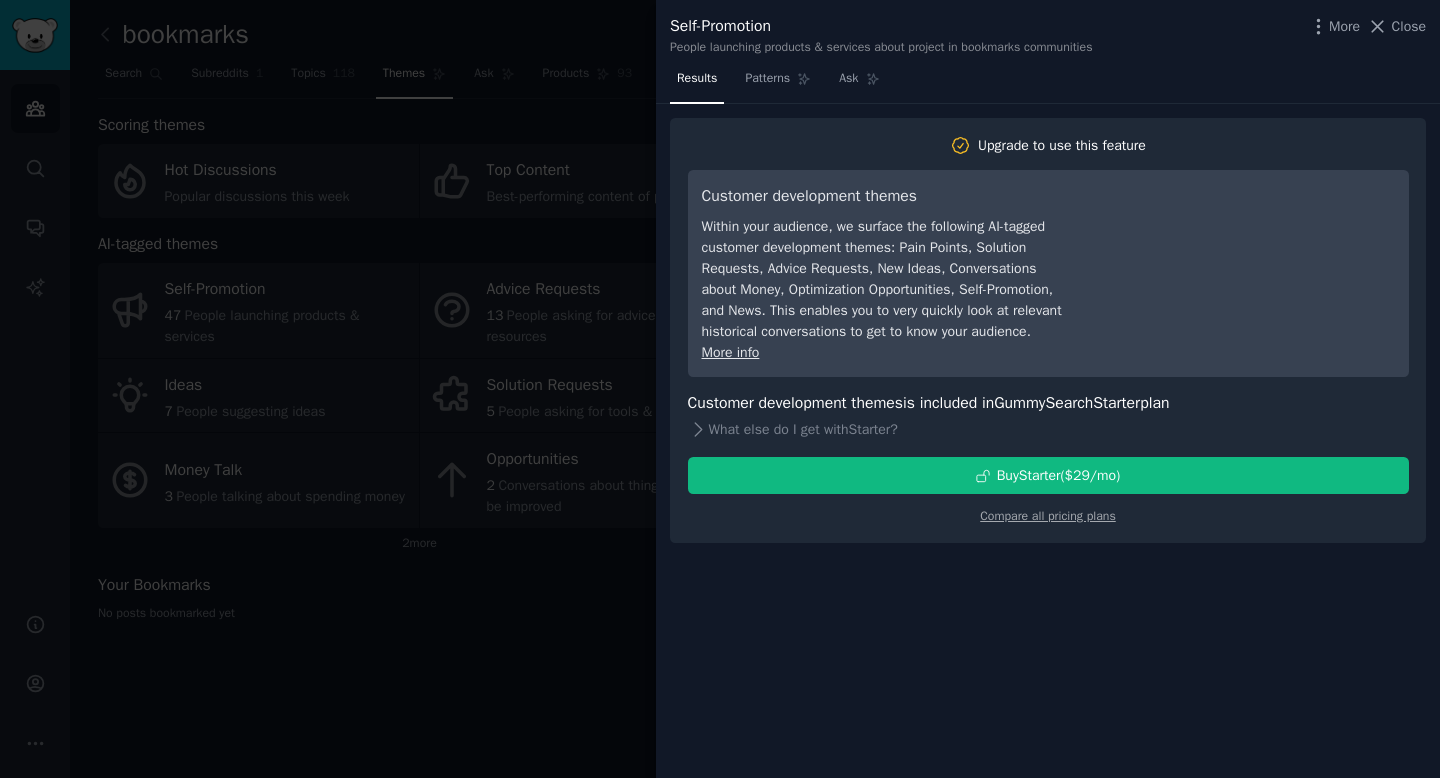 click at bounding box center (720, 389) 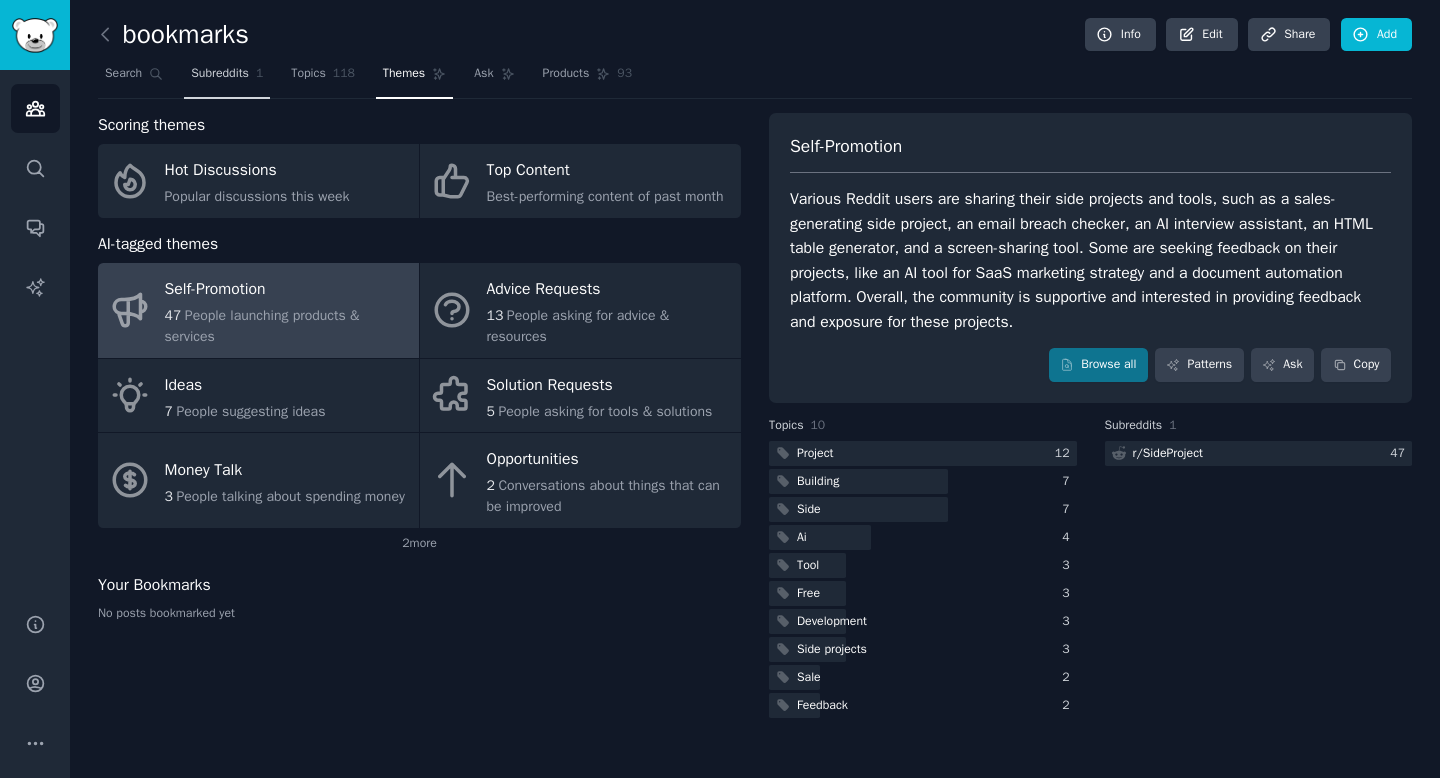 click on "Subreddits" at bounding box center (220, 74) 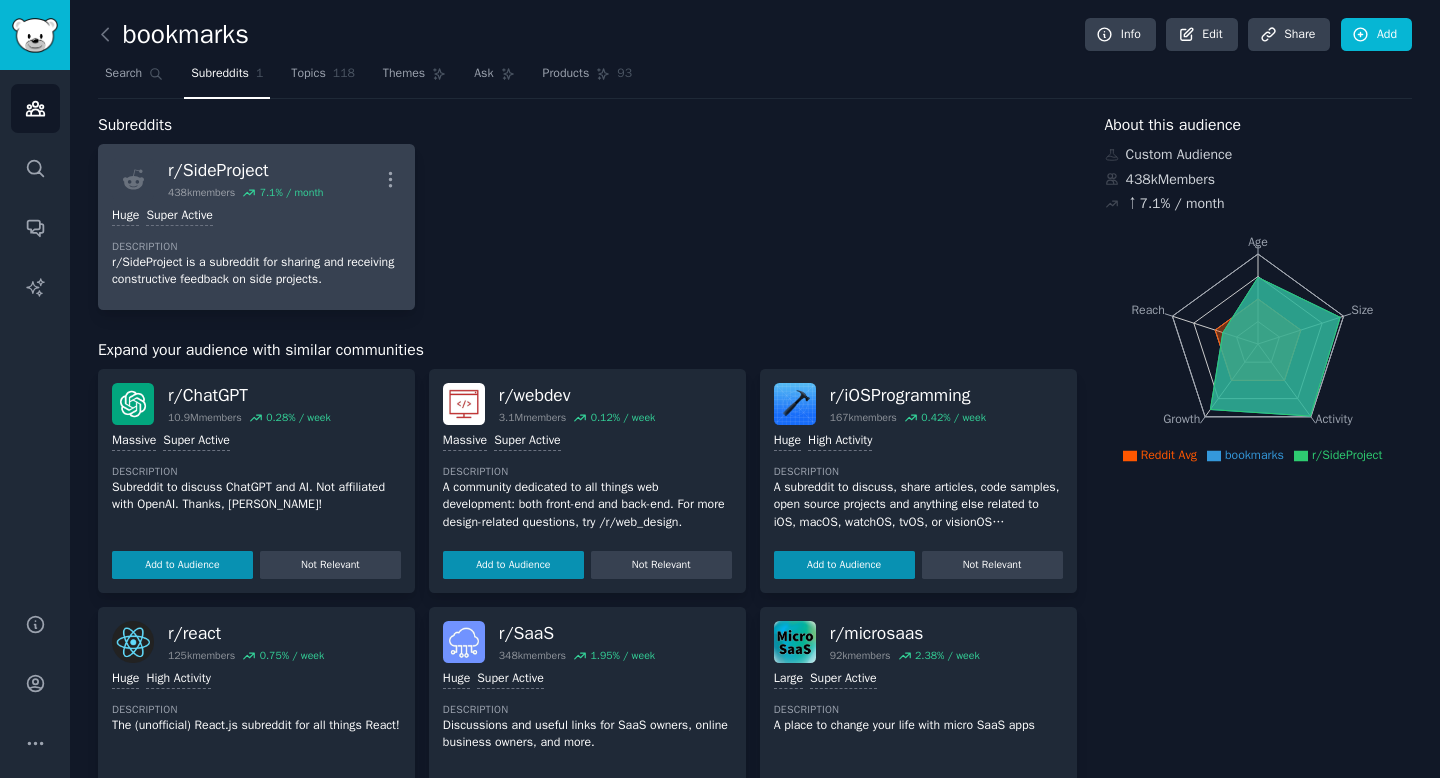 click on "Huge Super Active" at bounding box center (256, 216) 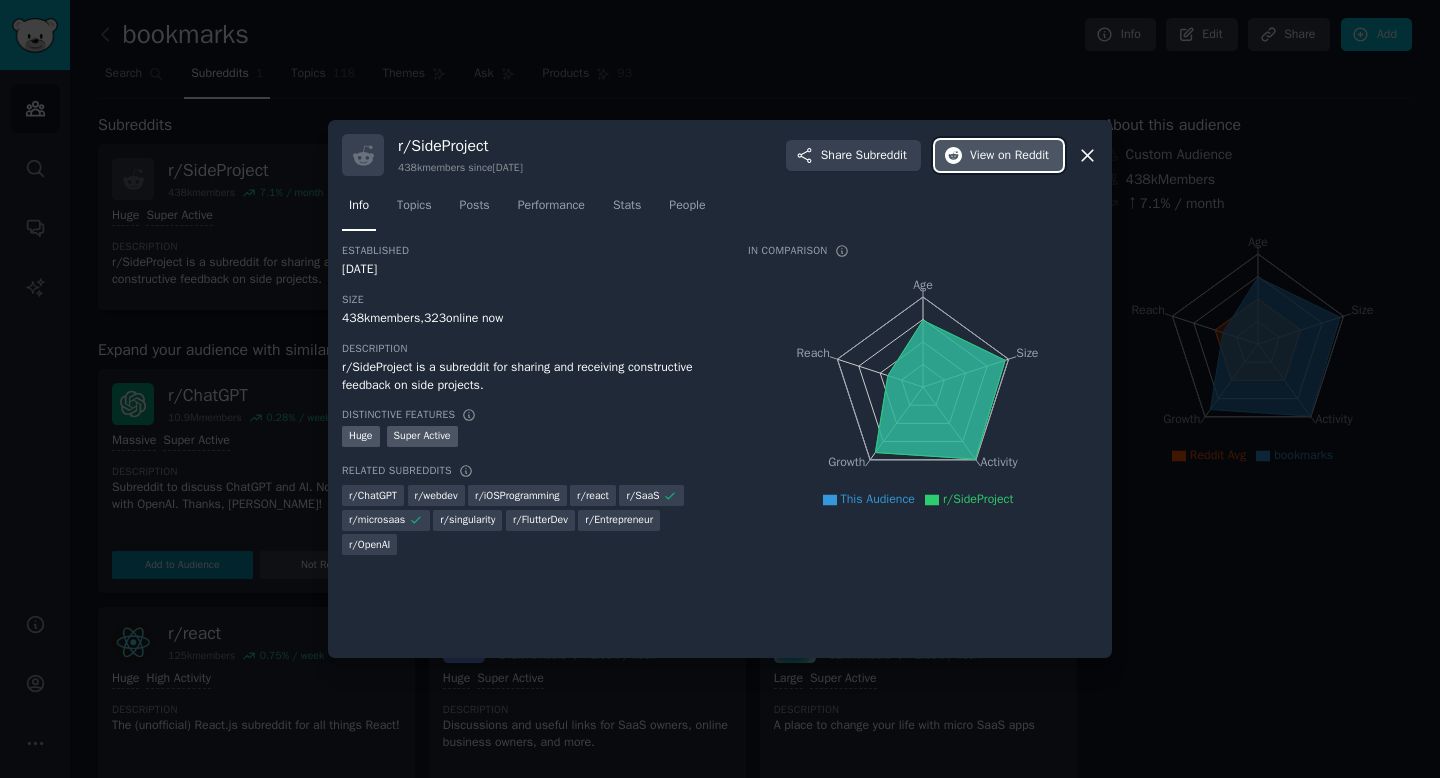 click on "on Reddit" at bounding box center (1023, 156) 